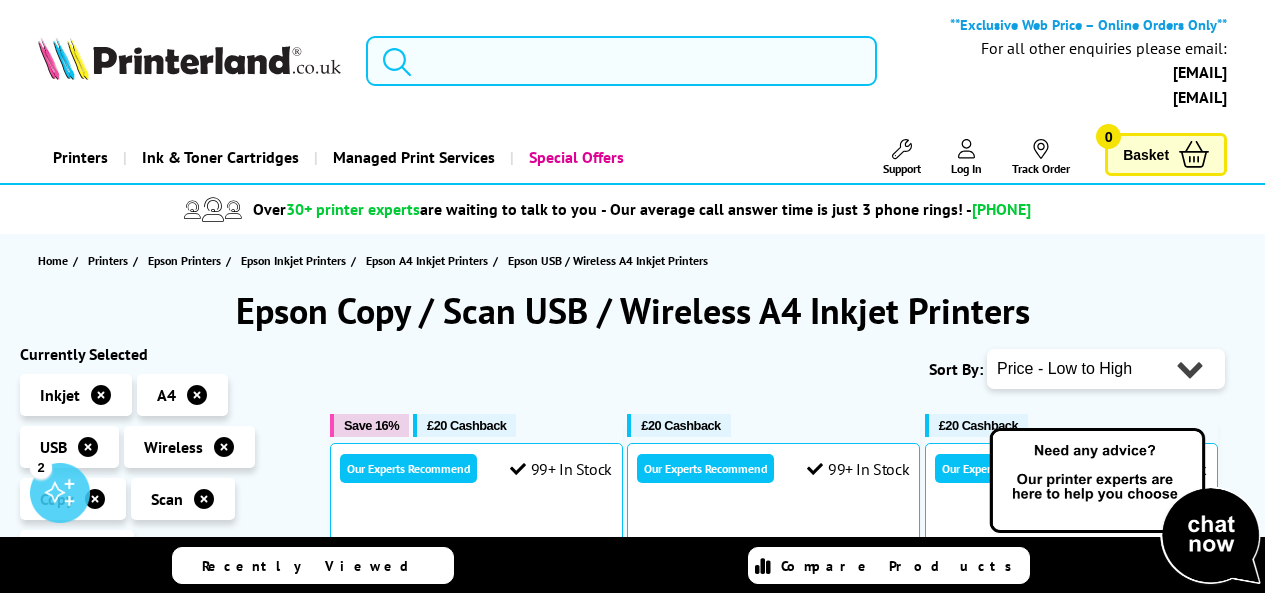 scroll, scrollTop: 0, scrollLeft: 0, axis: both 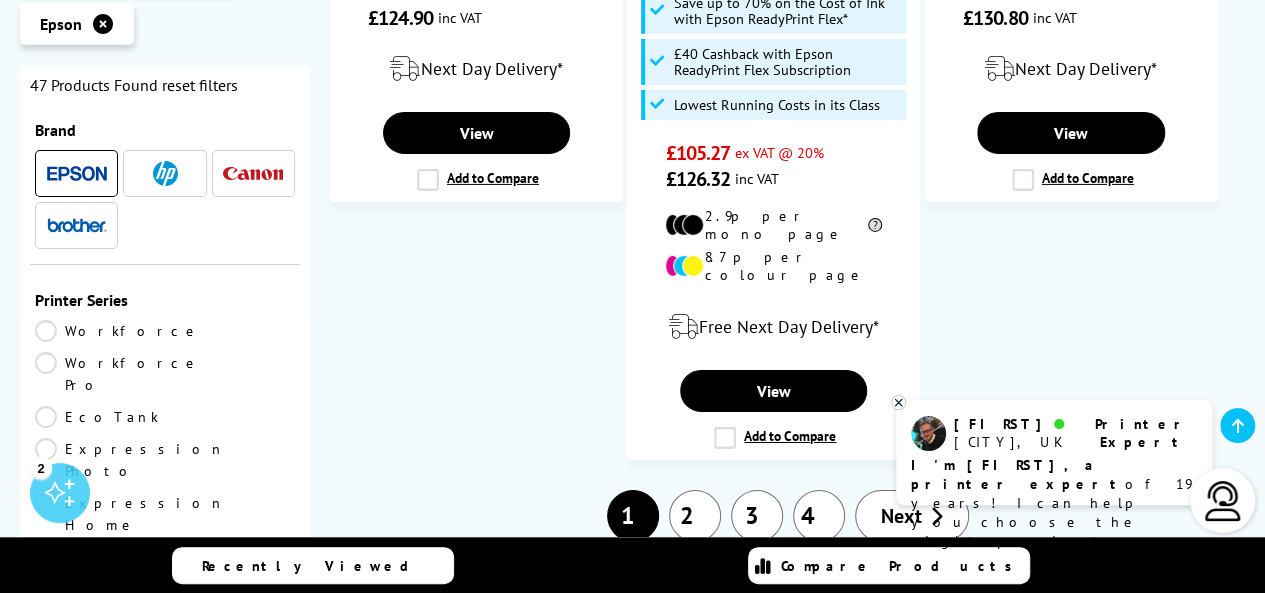 click on "2" at bounding box center [695, 516] 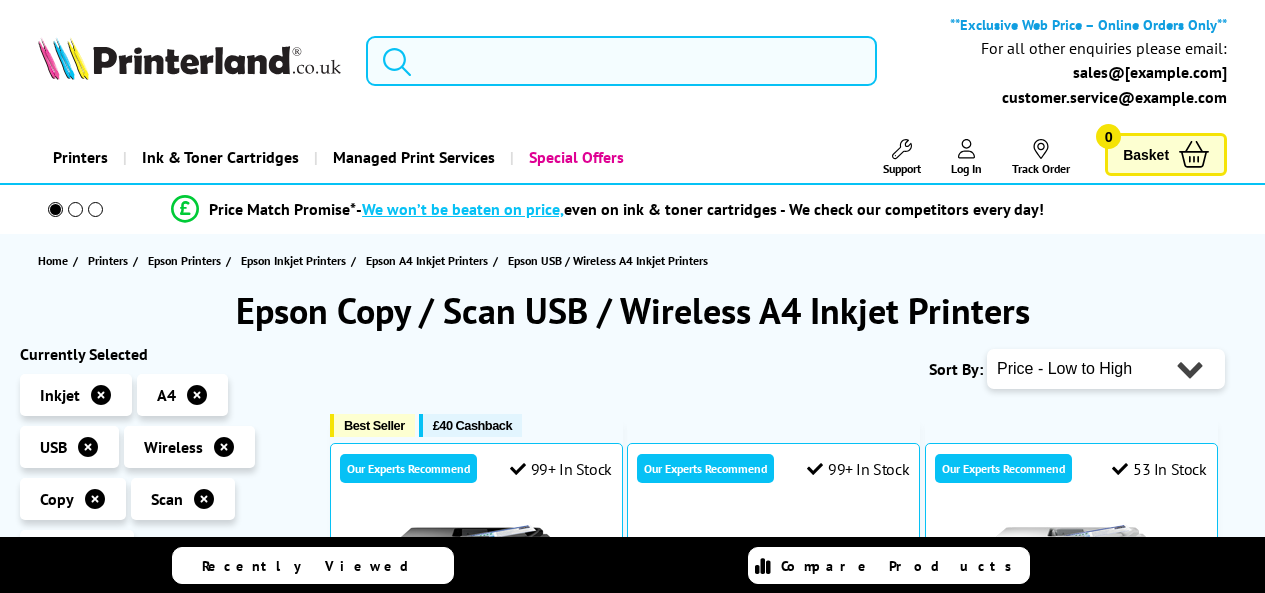 scroll, scrollTop: 0, scrollLeft: 0, axis: both 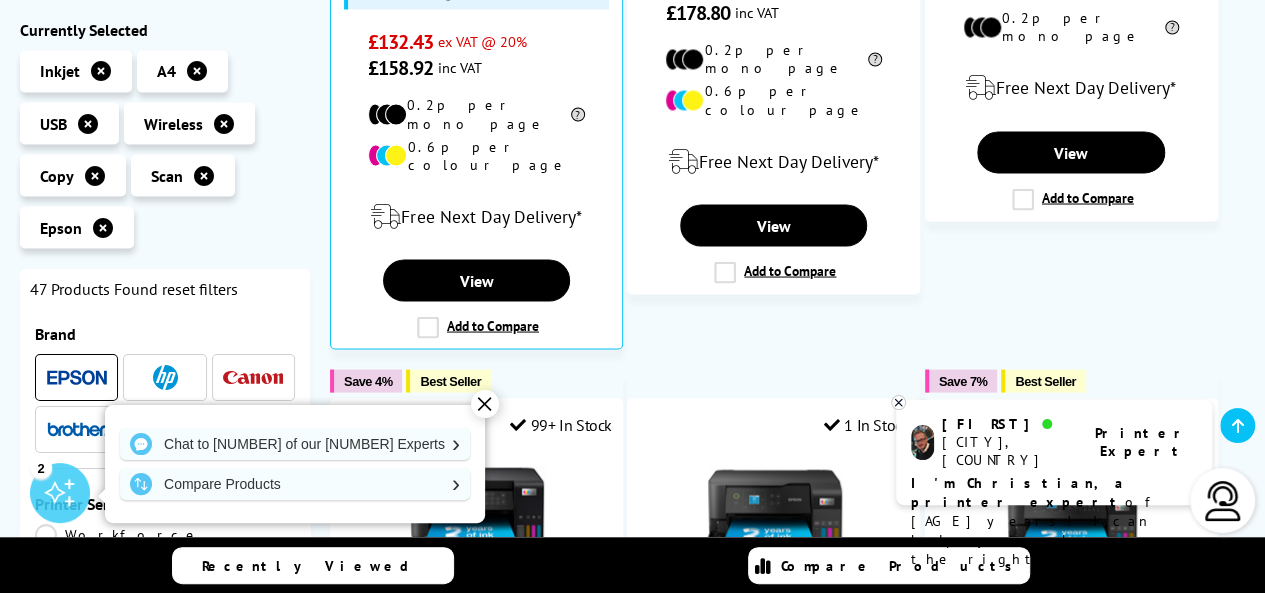 click on "✕" at bounding box center [485, 404] 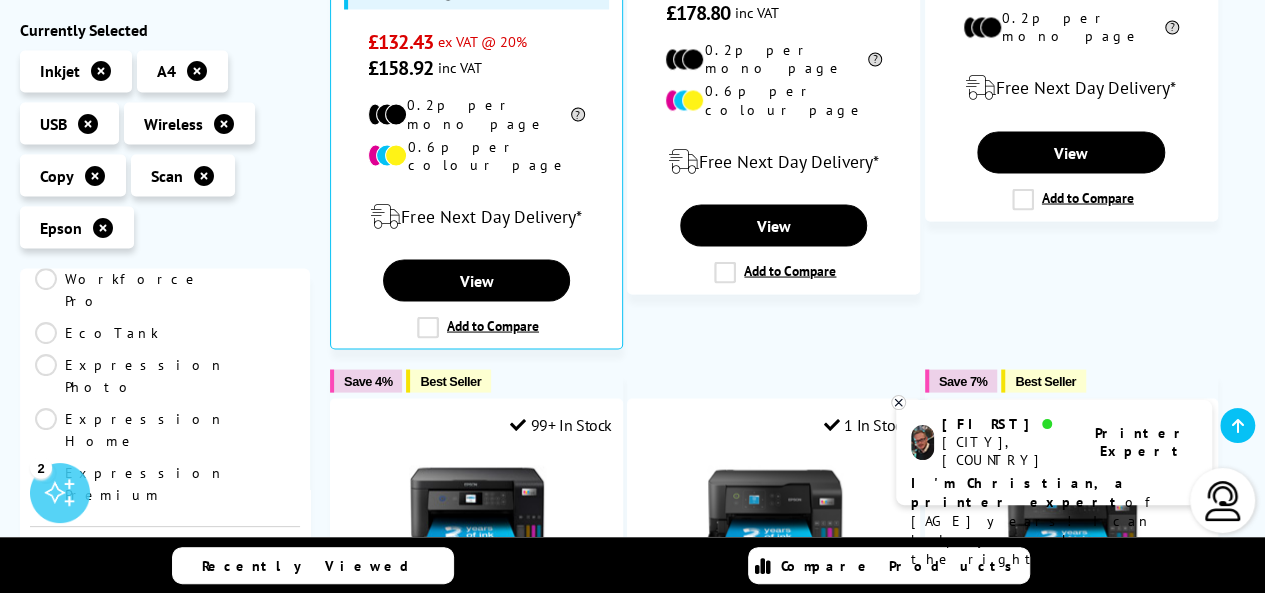 scroll, scrollTop: 288, scrollLeft: 0, axis: vertical 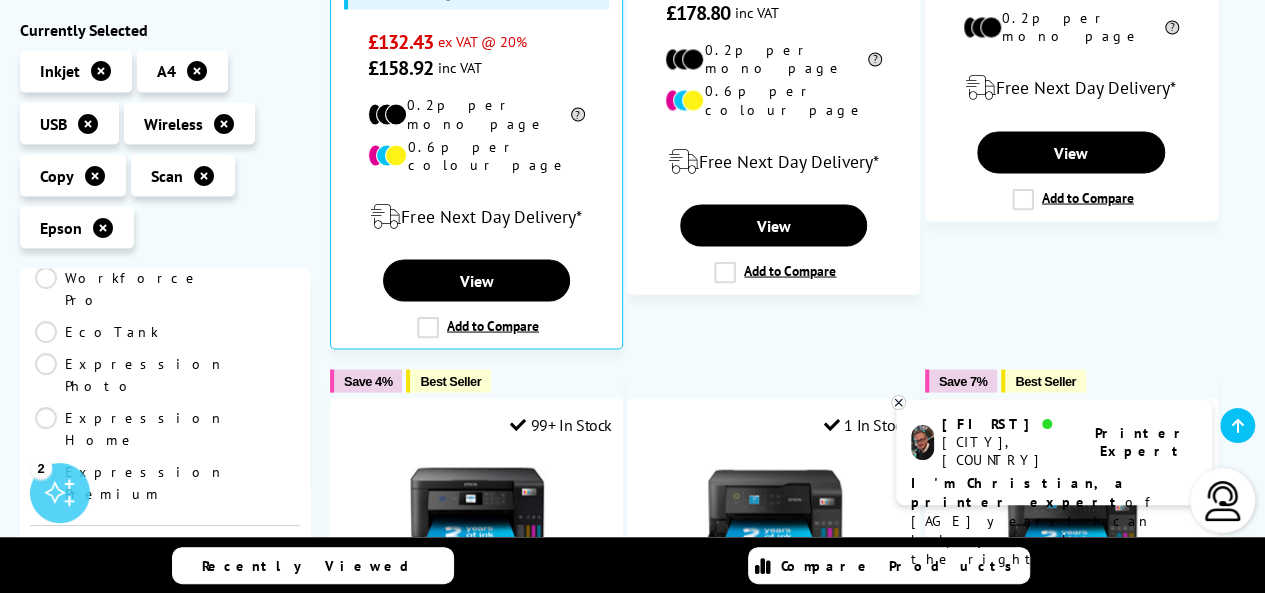 click on "EcoTank" at bounding box center [100, 332] 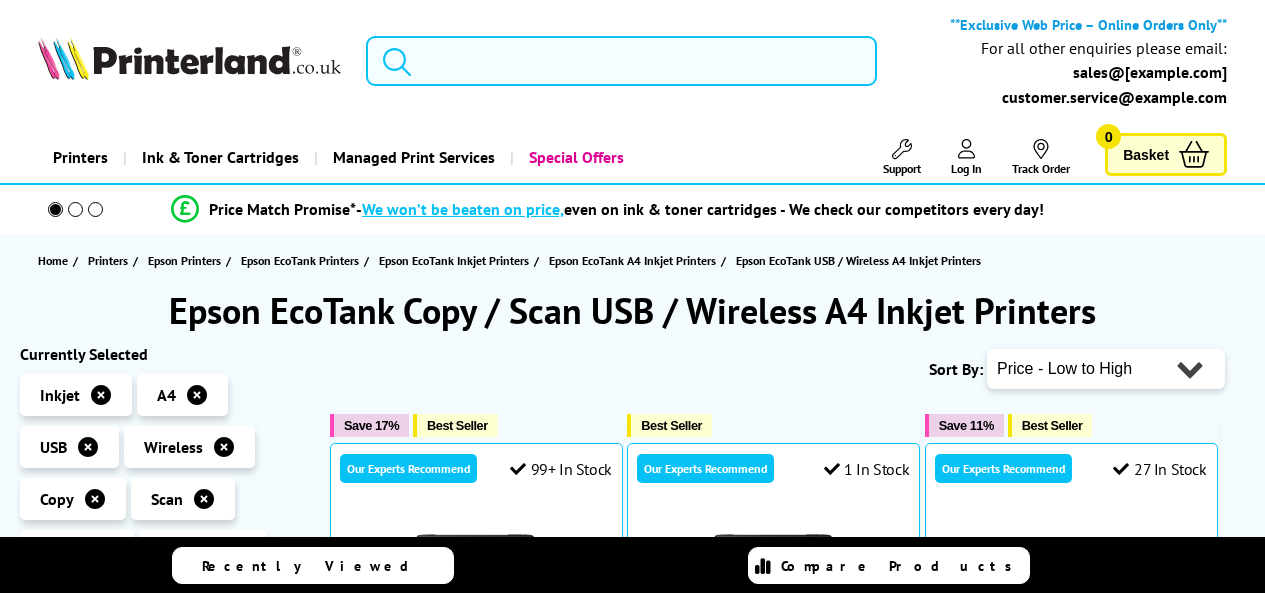 scroll, scrollTop: 0, scrollLeft: 0, axis: both 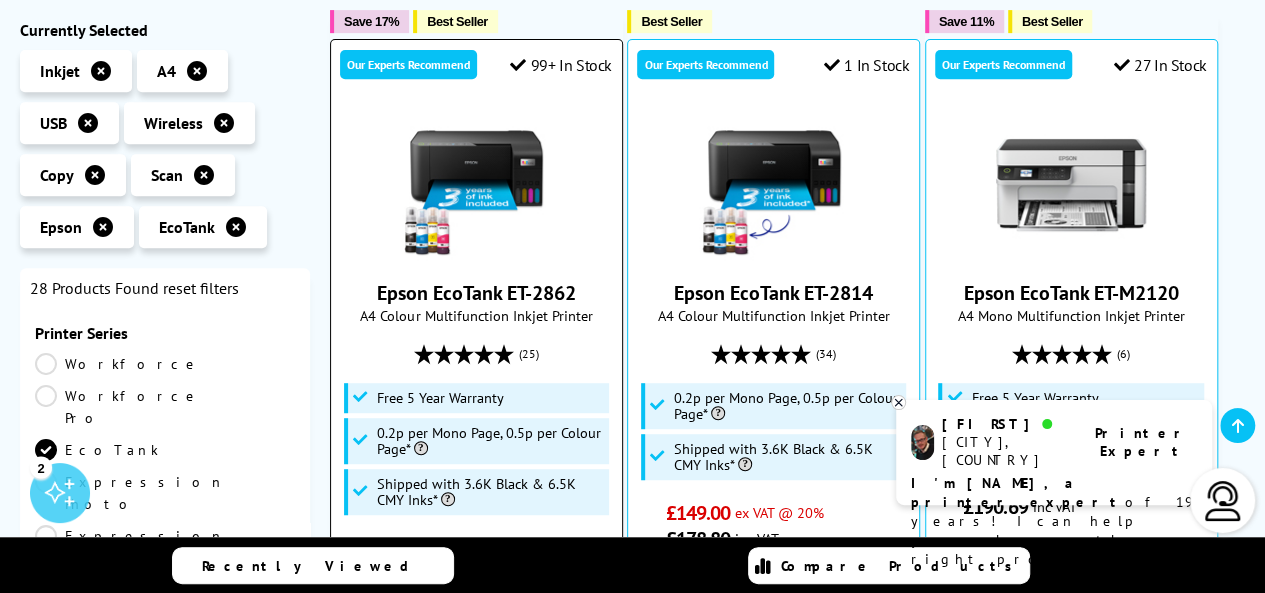 click on "Epson EcoTank ET-2862" at bounding box center (476, 293) 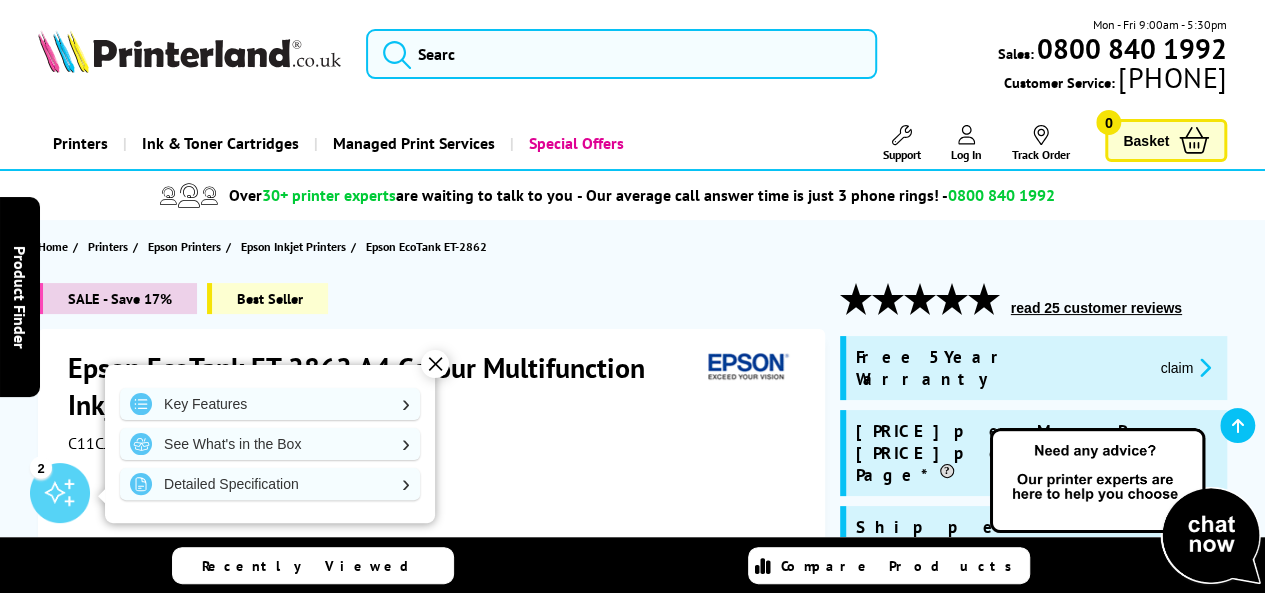 scroll, scrollTop: 180, scrollLeft: 0, axis: vertical 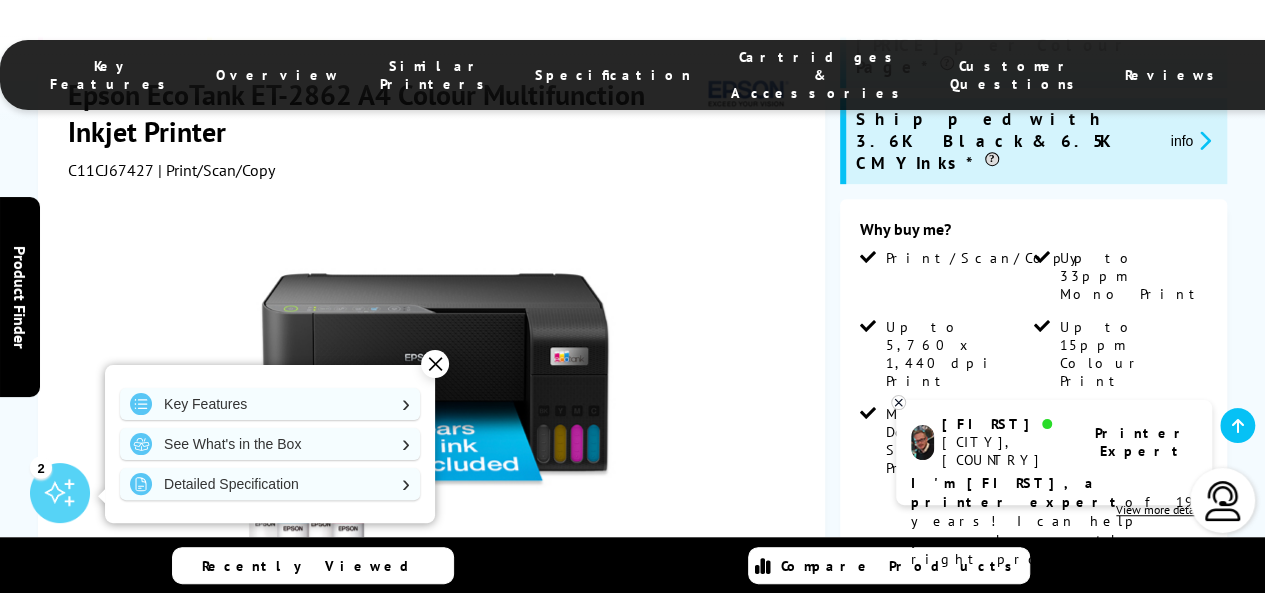 click on "✕" at bounding box center (435, 364) 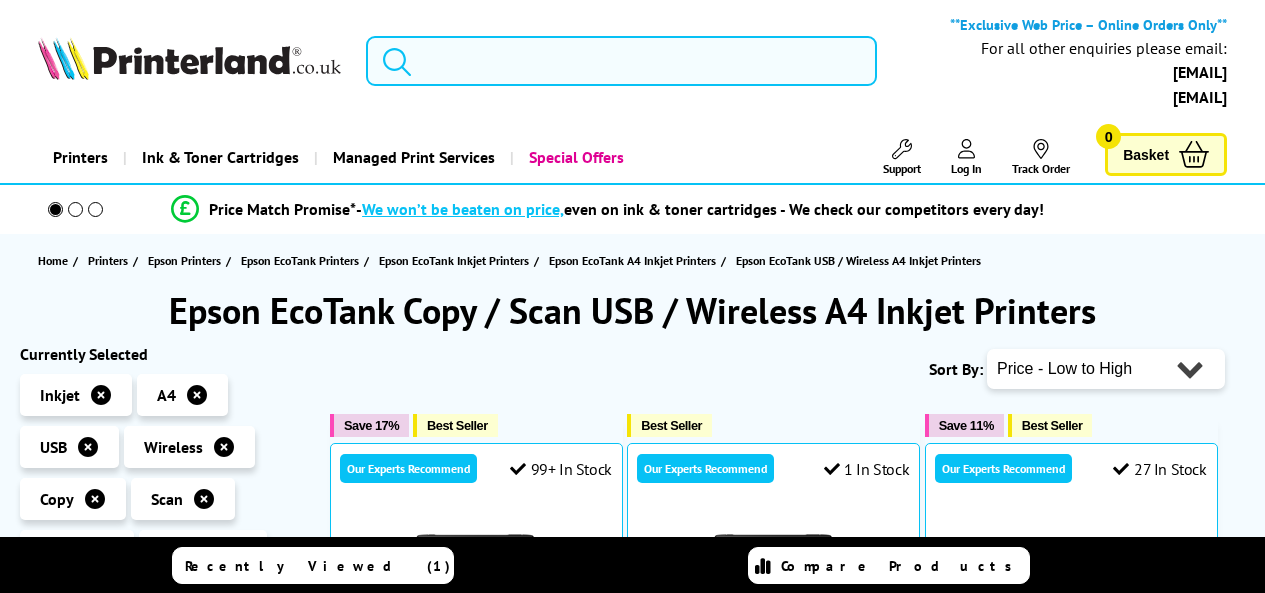 scroll, scrollTop: 404, scrollLeft: 0, axis: vertical 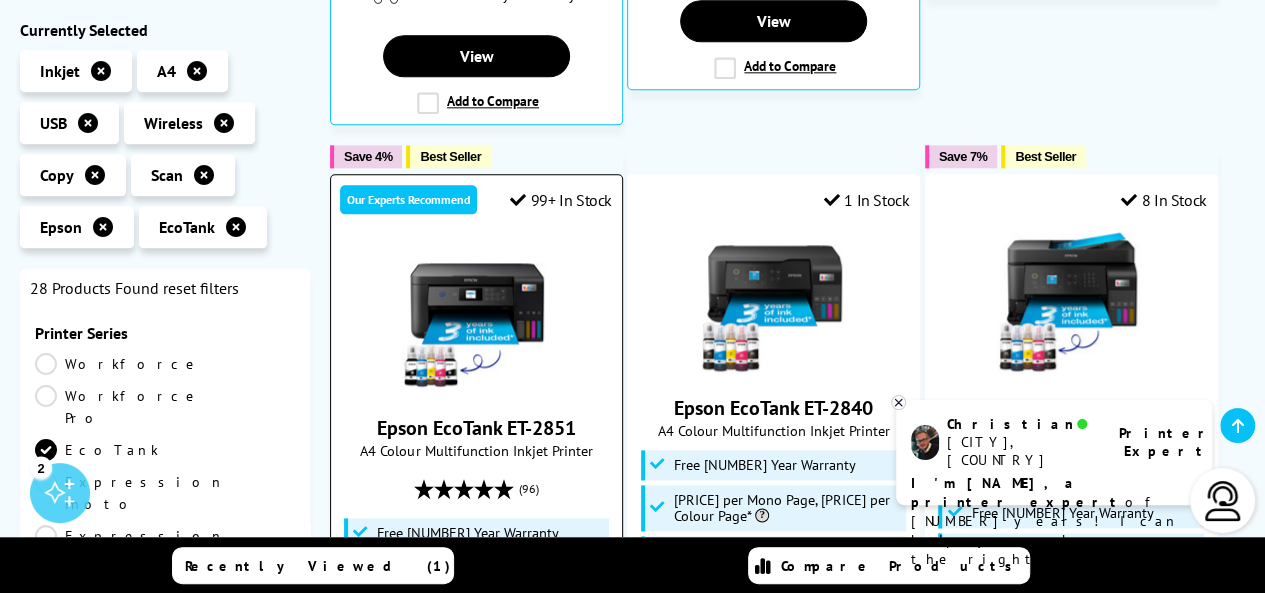 click on "Epson EcoTank ET-2851" at bounding box center (476, 428) 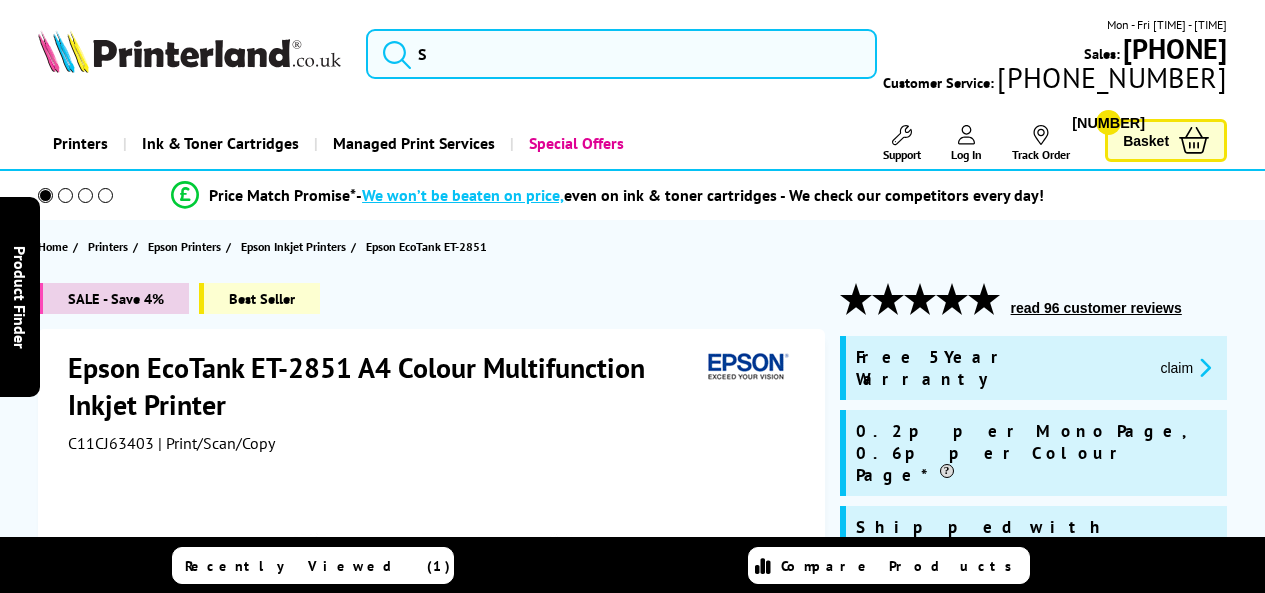 scroll, scrollTop: 0, scrollLeft: 0, axis: both 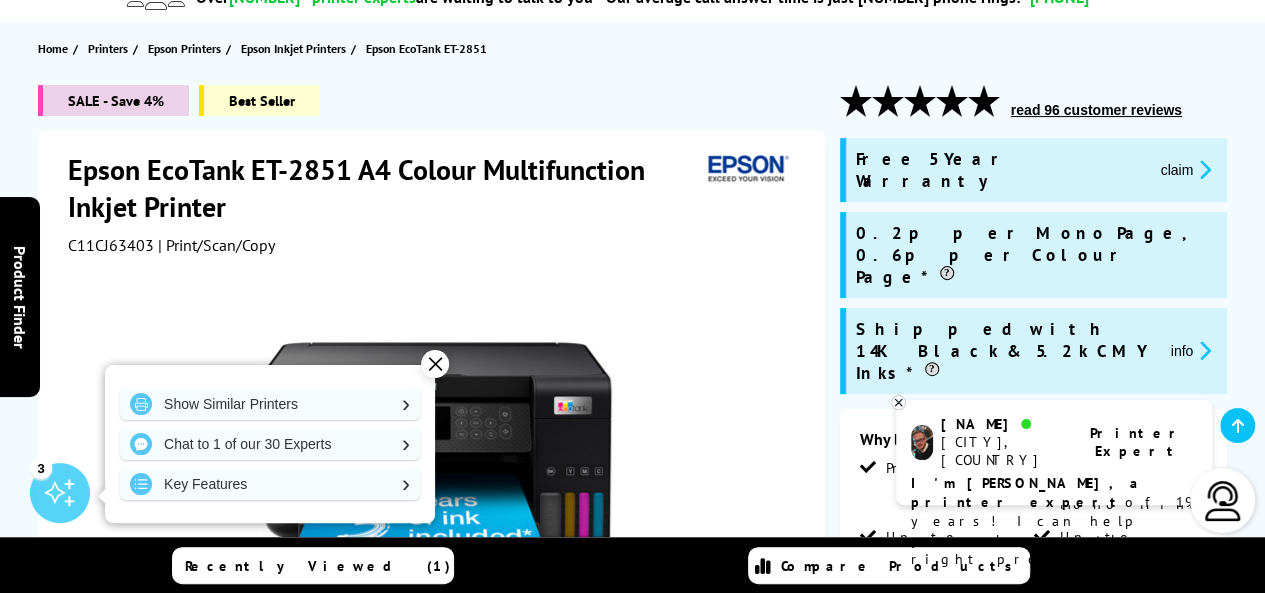 click on "✕" at bounding box center [435, 364] 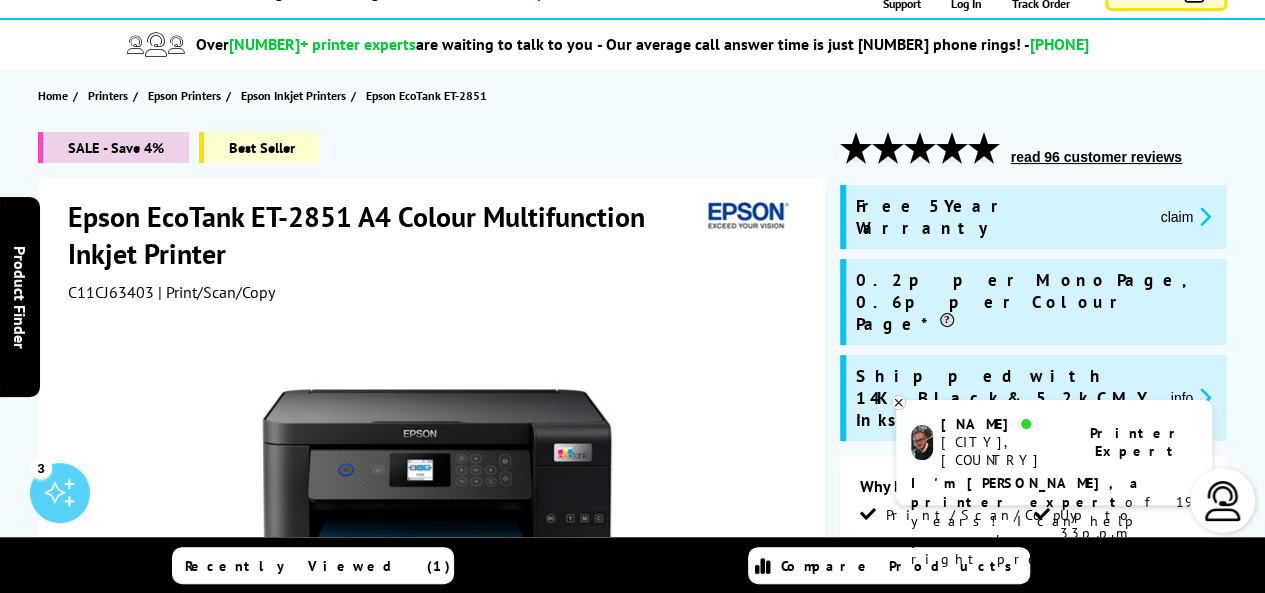 scroll, scrollTop: 0, scrollLeft: 0, axis: both 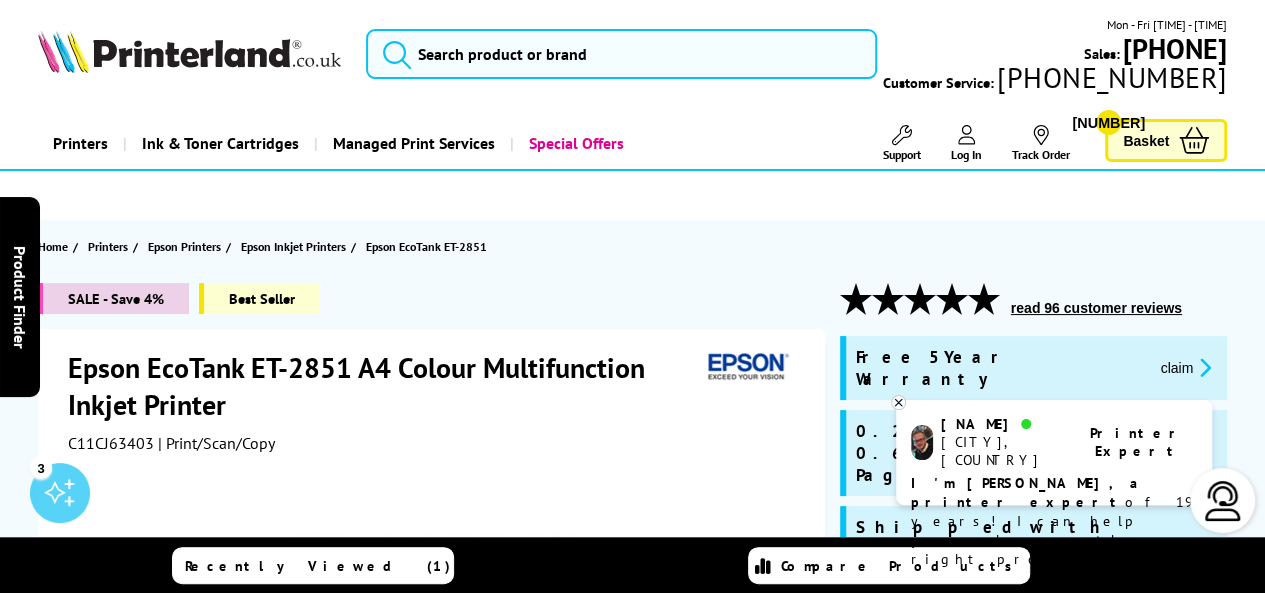 click on "claim" at bounding box center (1185, 367) 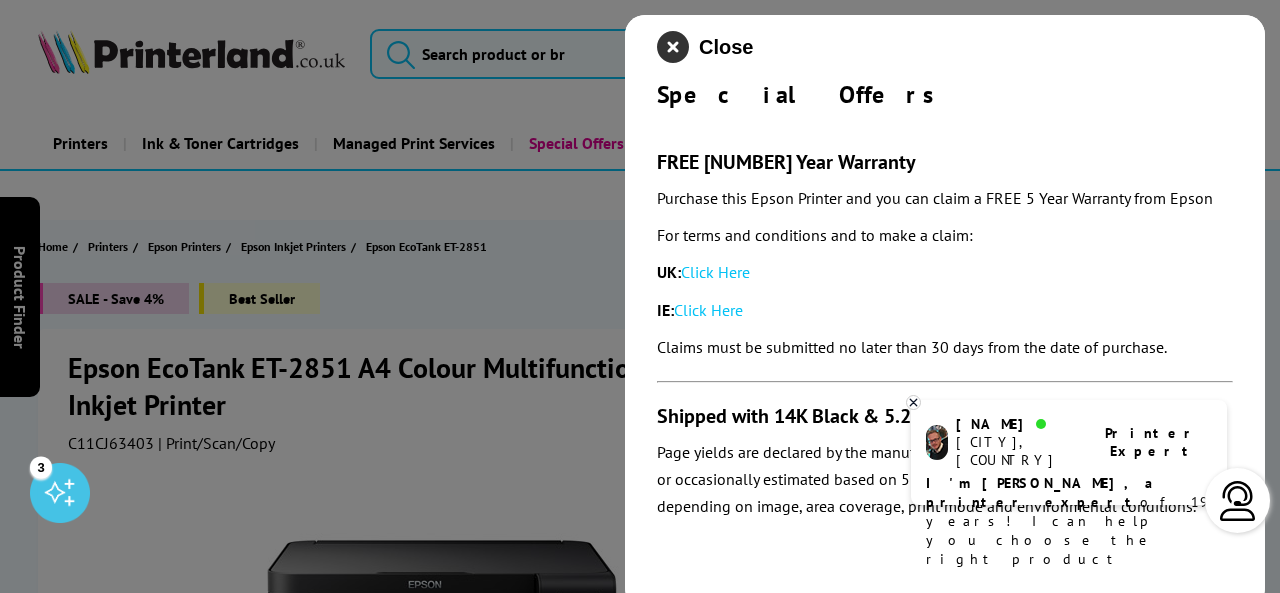 click at bounding box center [673, 47] 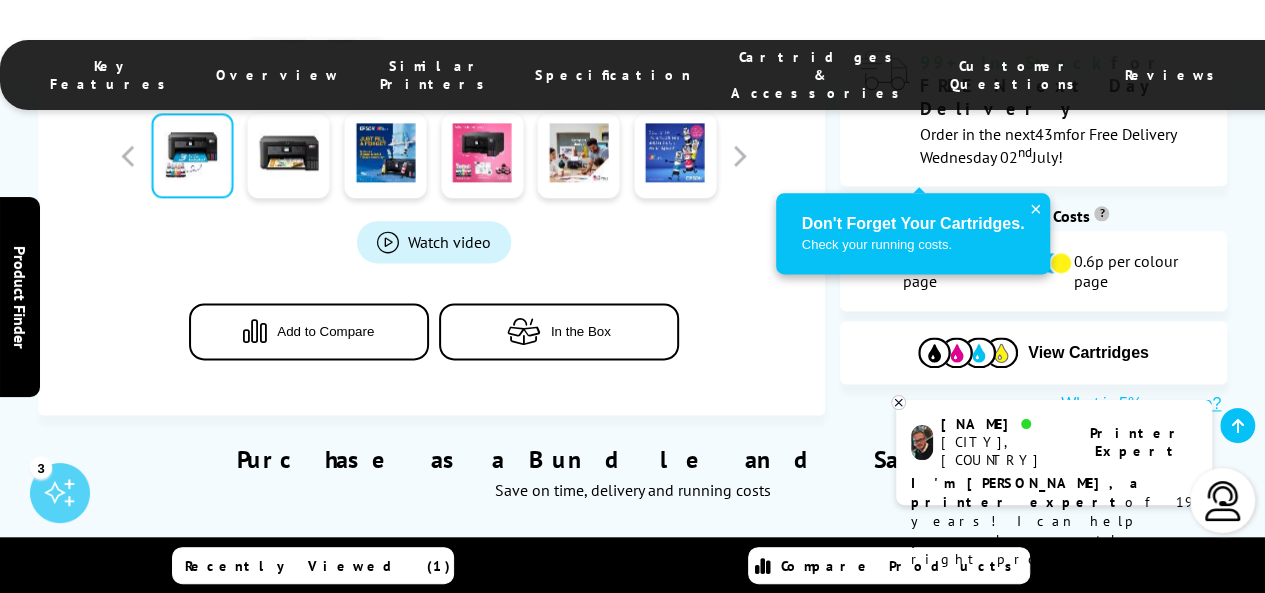 scroll, scrollTop: 1173, scrollLeft: 0, axis: vertical 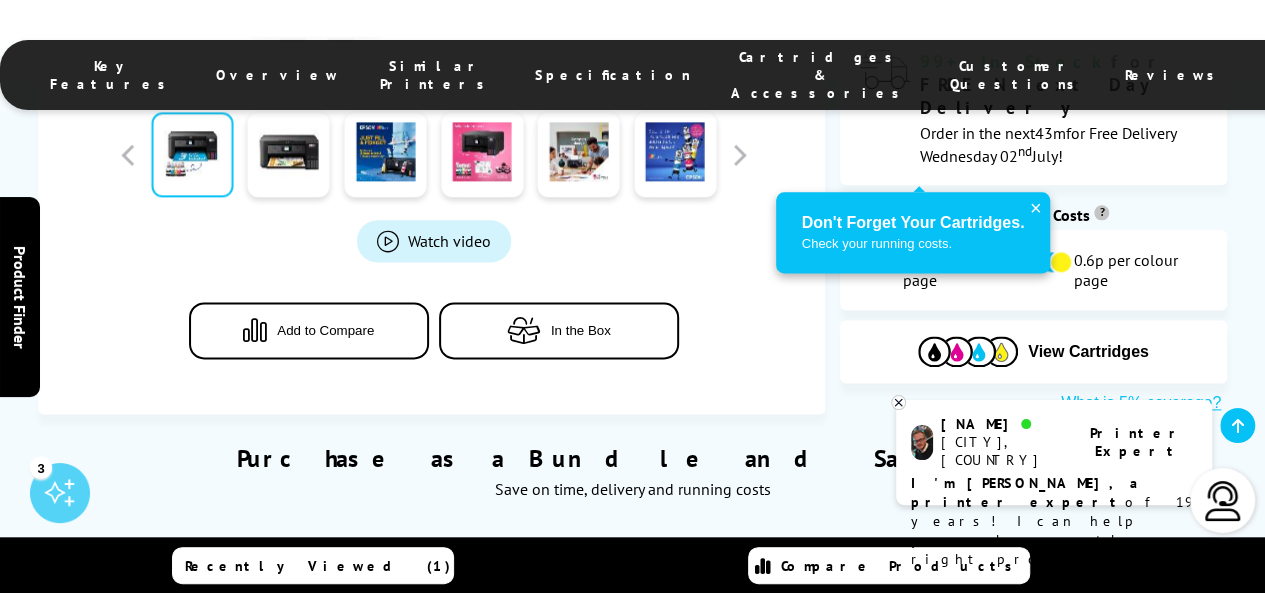 click on "×" at bounding box center [1036, 208] 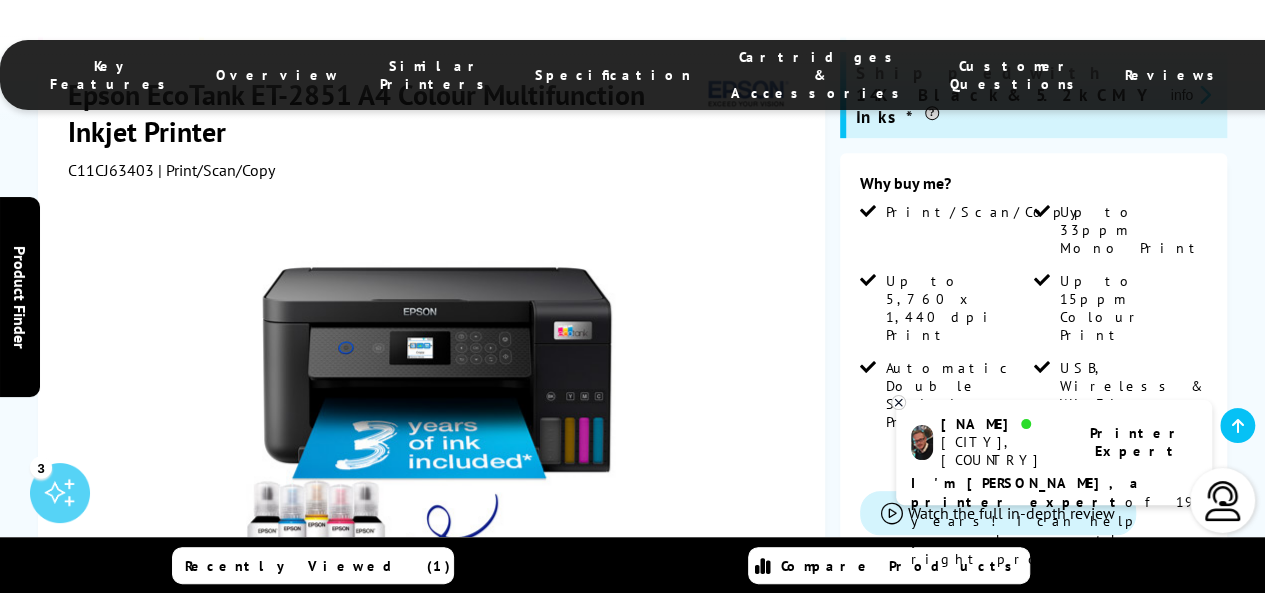 scroll, scrollTop: 413, scrollLeft: 0, axis: vertical 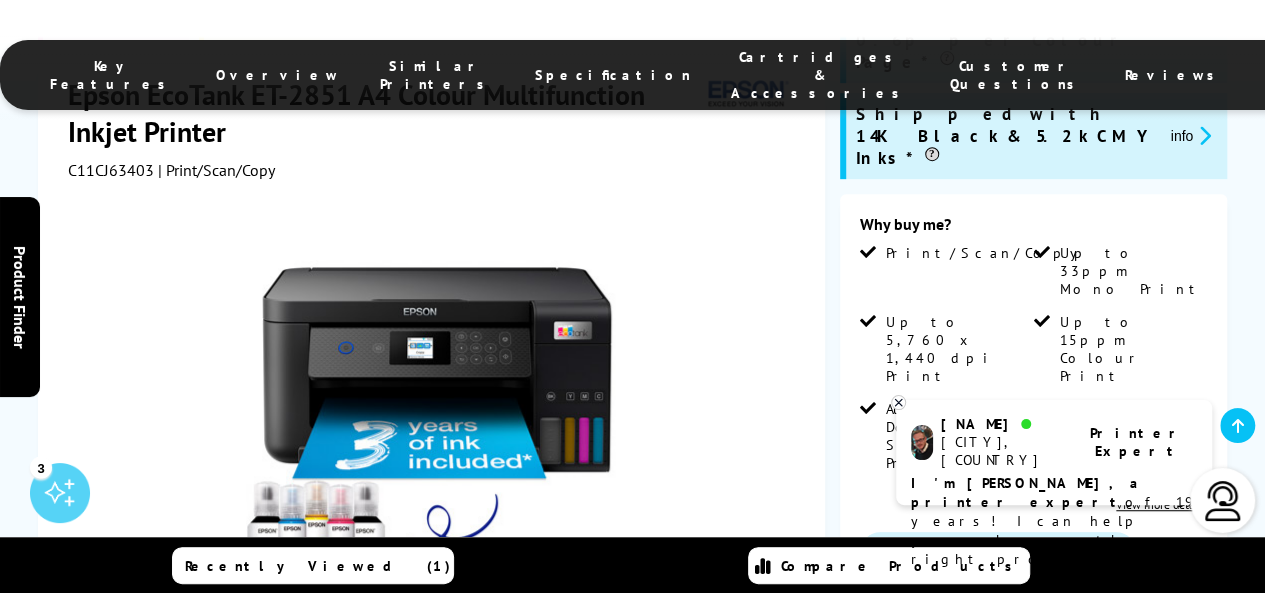 click at bounding box center (434, 406) 